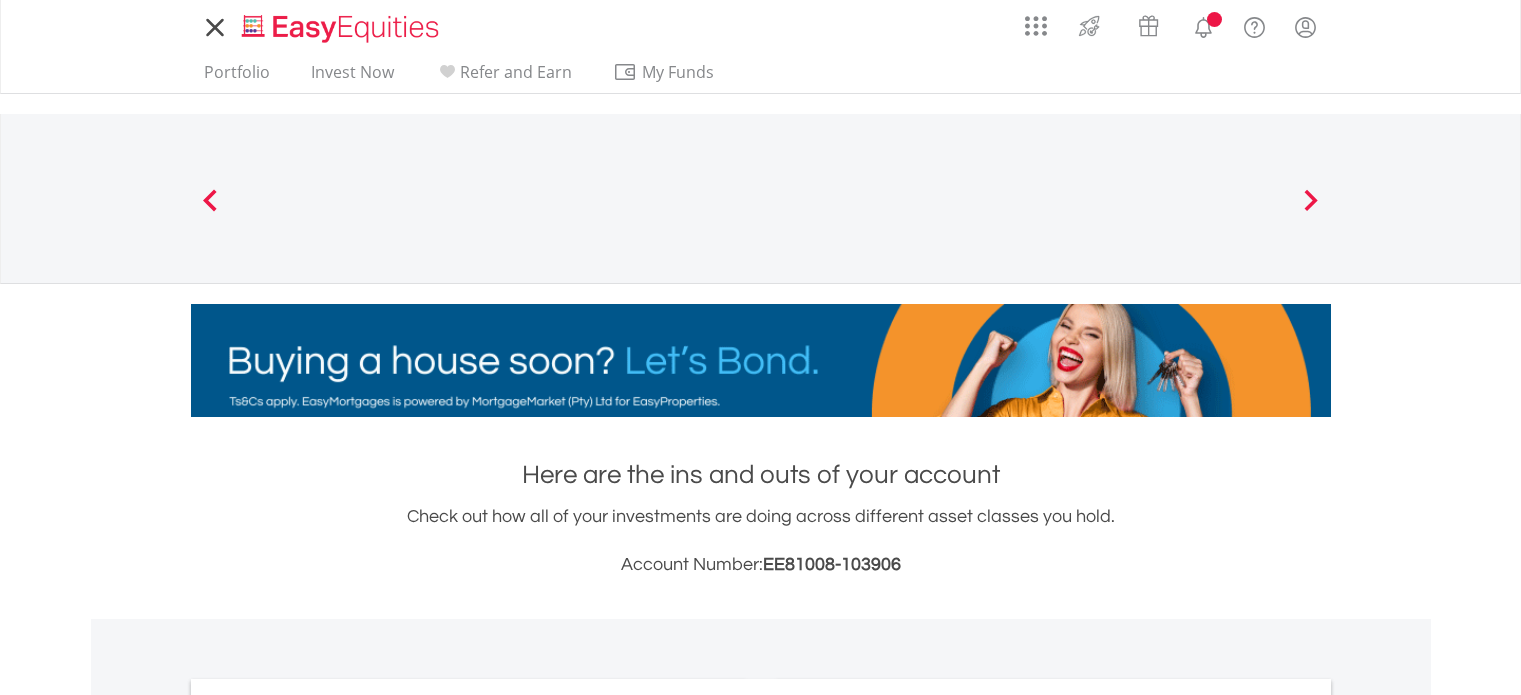 scroll, scrollTop: 0, scrollLeft: 0, axis: both 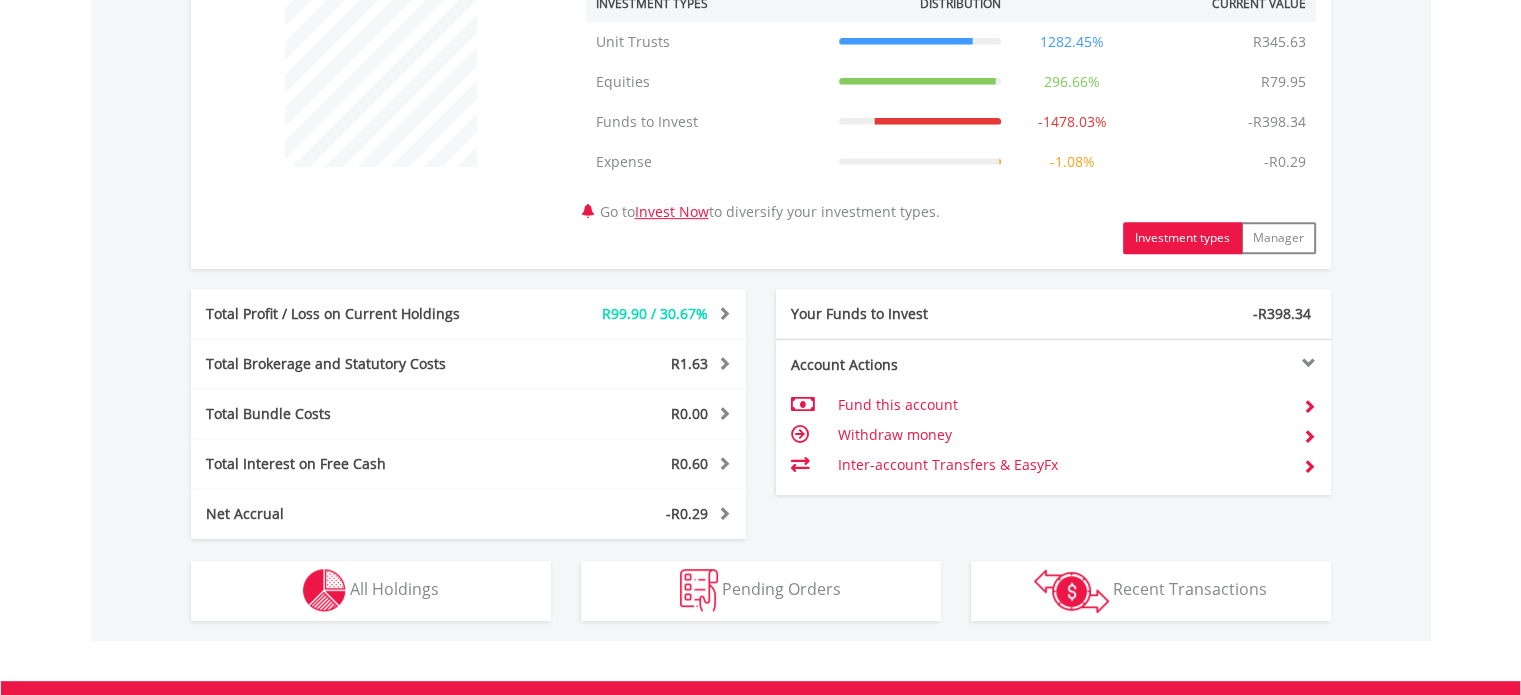 drag, startPoint x: 1530, startPoint y: 143, endPoint x: 1496, endPoint y: 499, distance: 357.6199 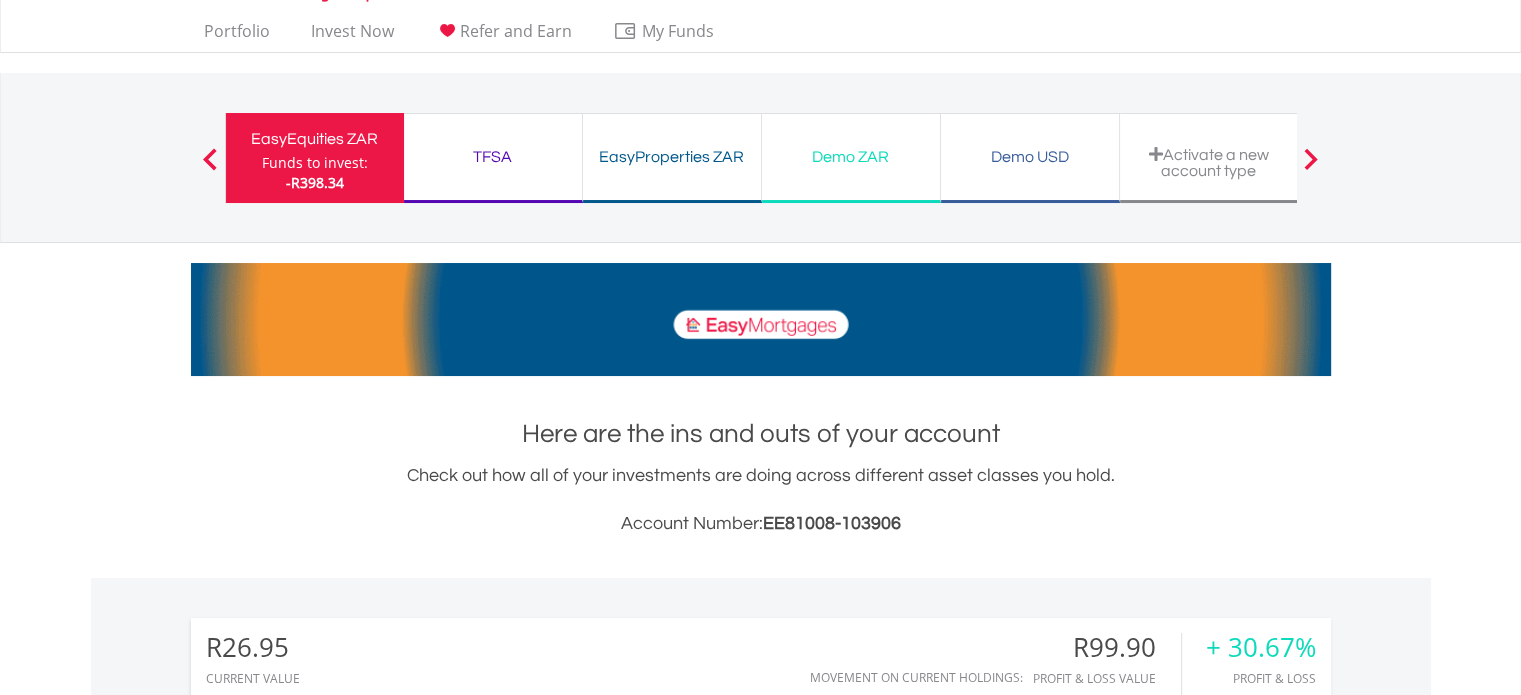 scroll, scrollTop: 0, scrollLeft: 0, axis: both 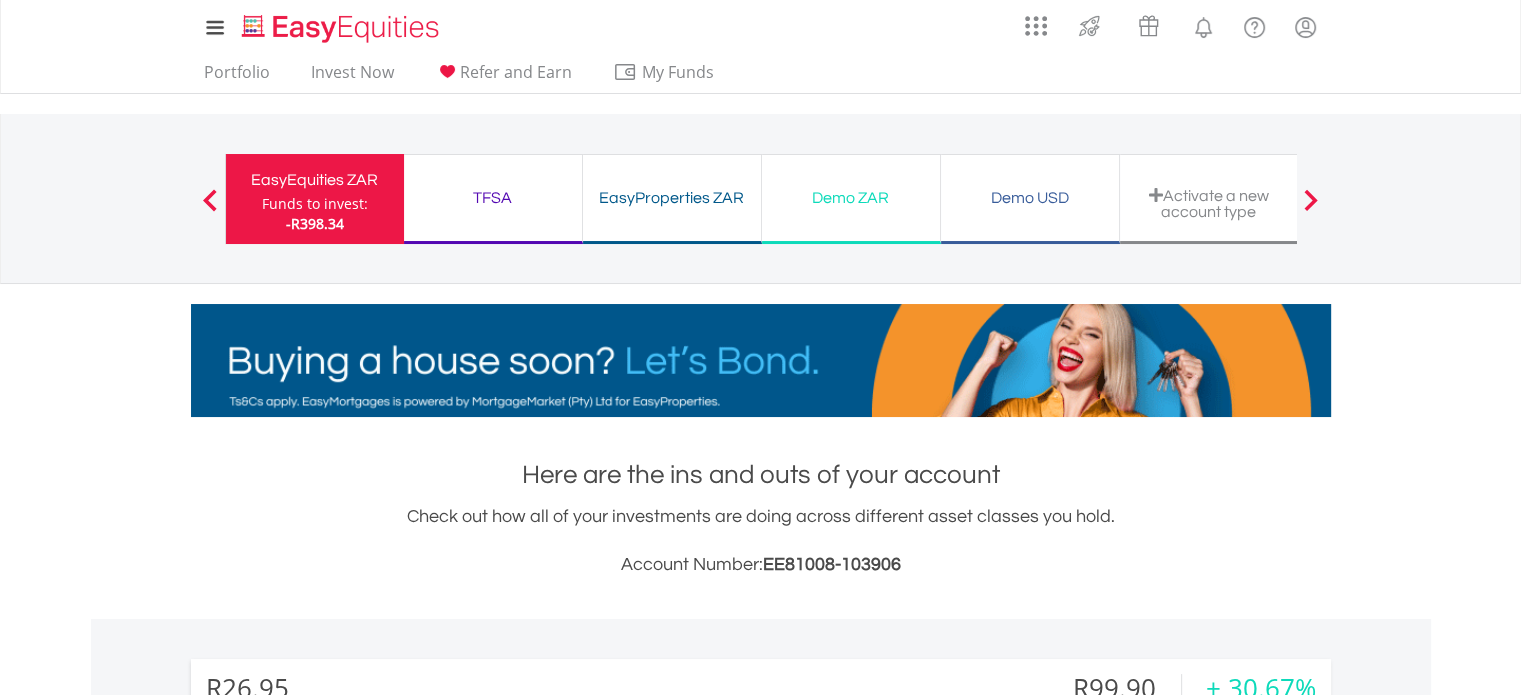 click on "Funds to invest:" at bounding box center (315, 204) 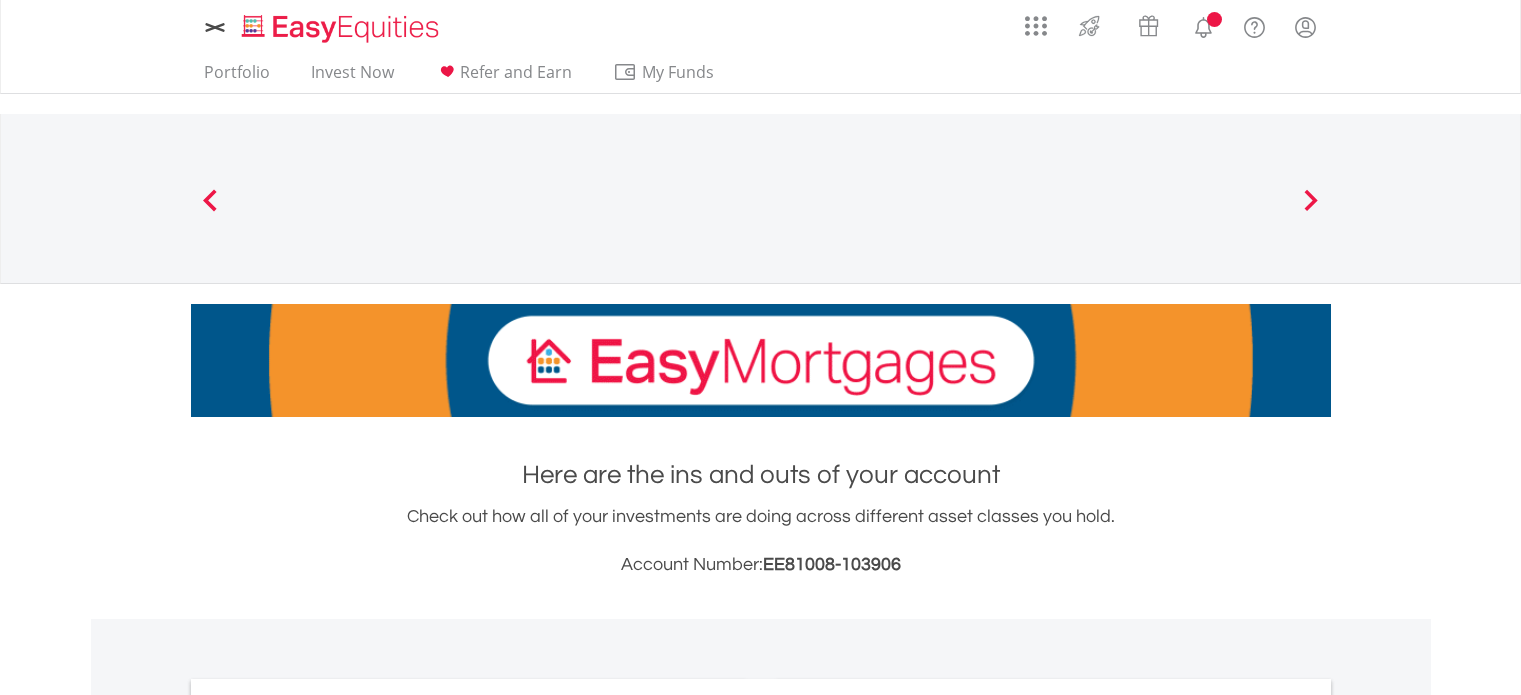 scroll, scrollTop: 0, scrollLeft: 0, axis: both 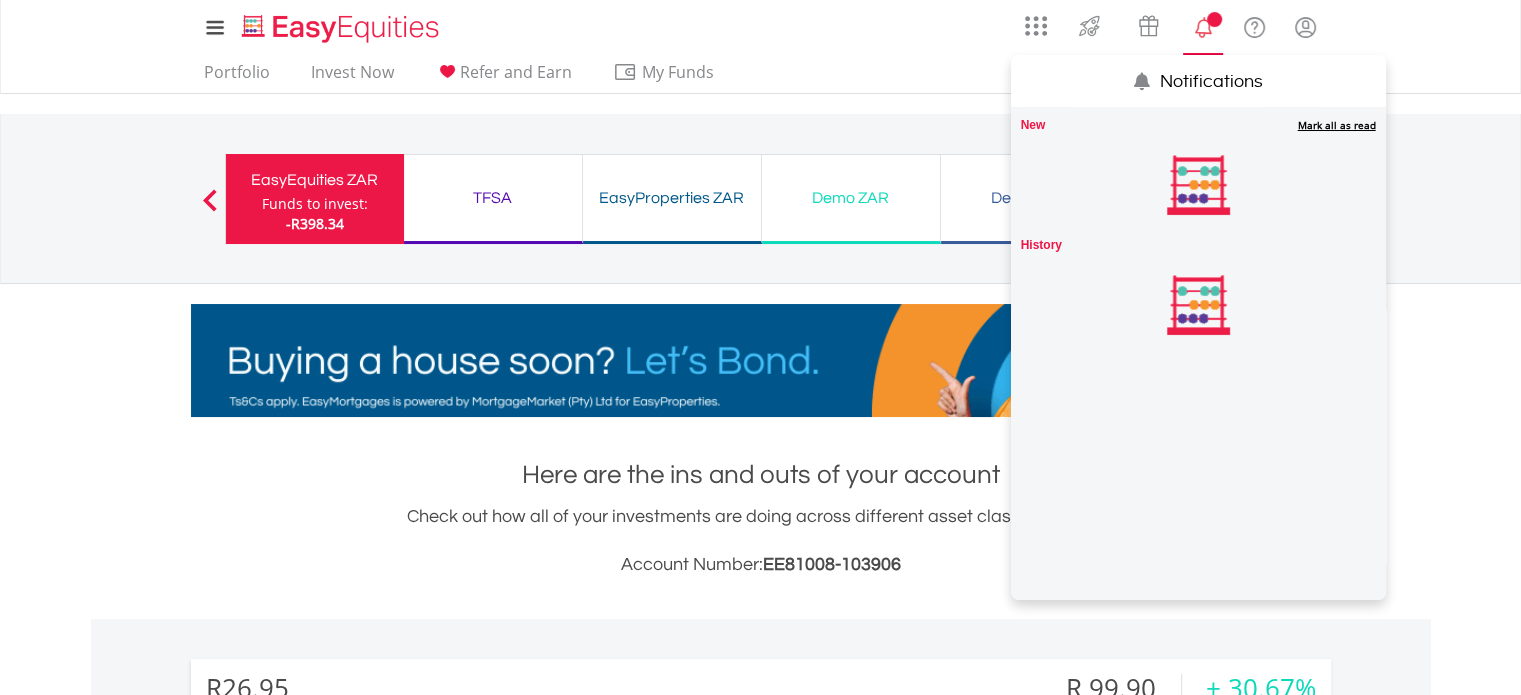 click at bounding box center (1203, 27) 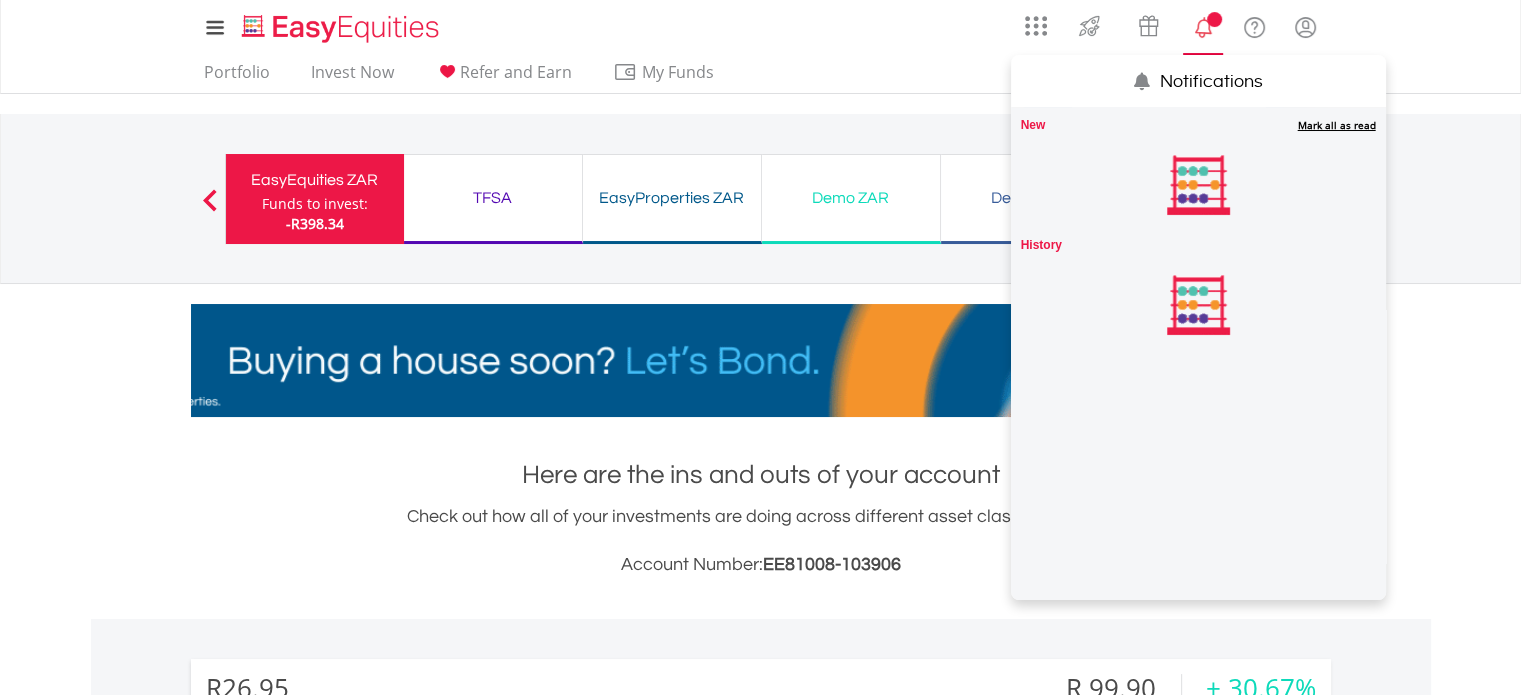 scroll, scrollTop: 999808, scrollLeft: 999620, axis: both 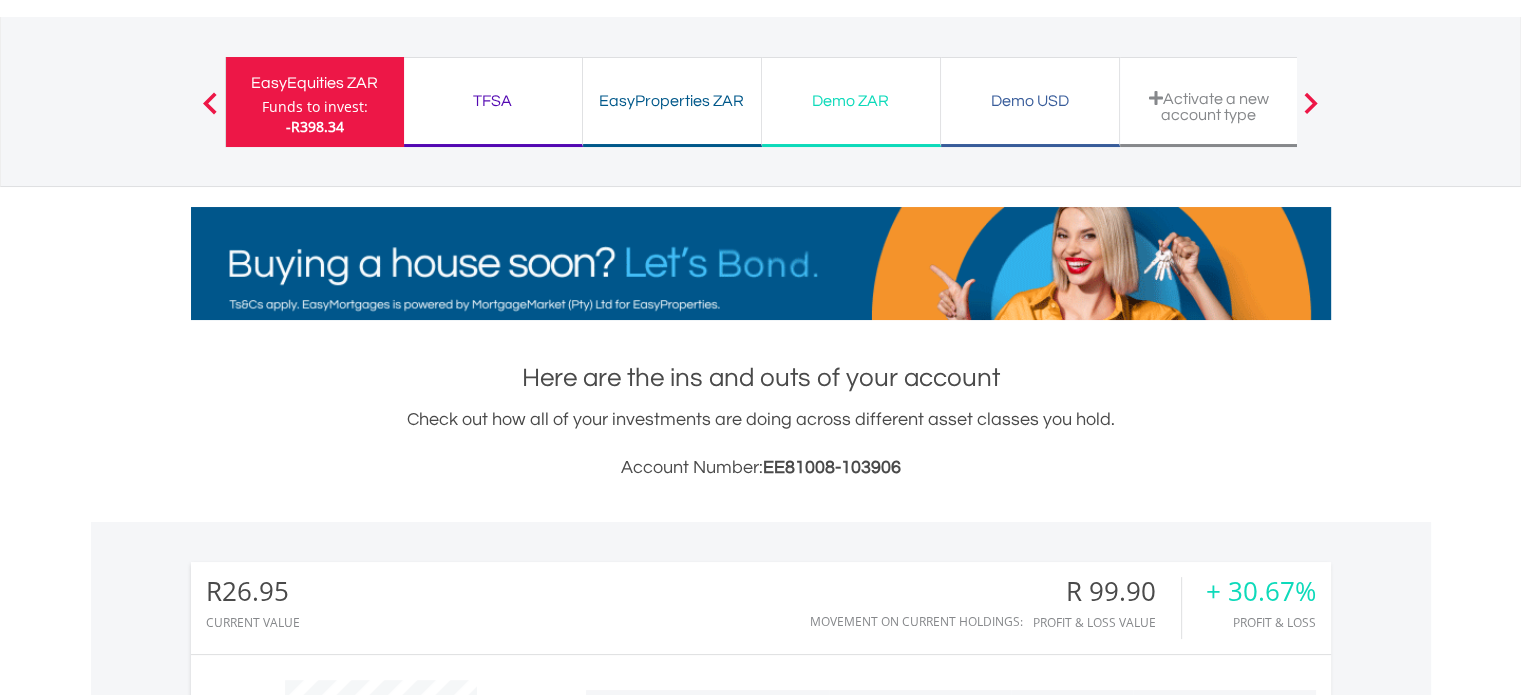 click on "TFSA" at bounding box center [493, 101] 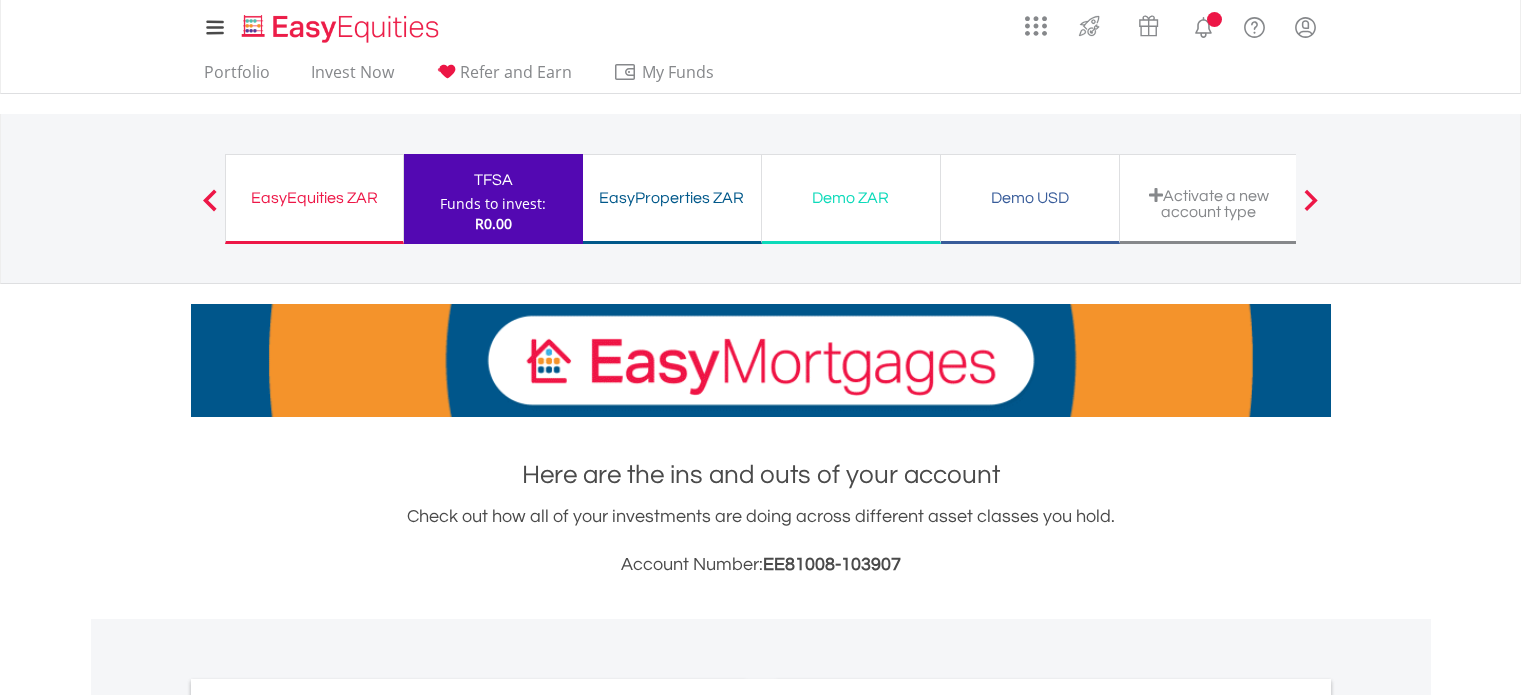 scroll, scrollTop: 0, scrollLeft: 0, axis: both 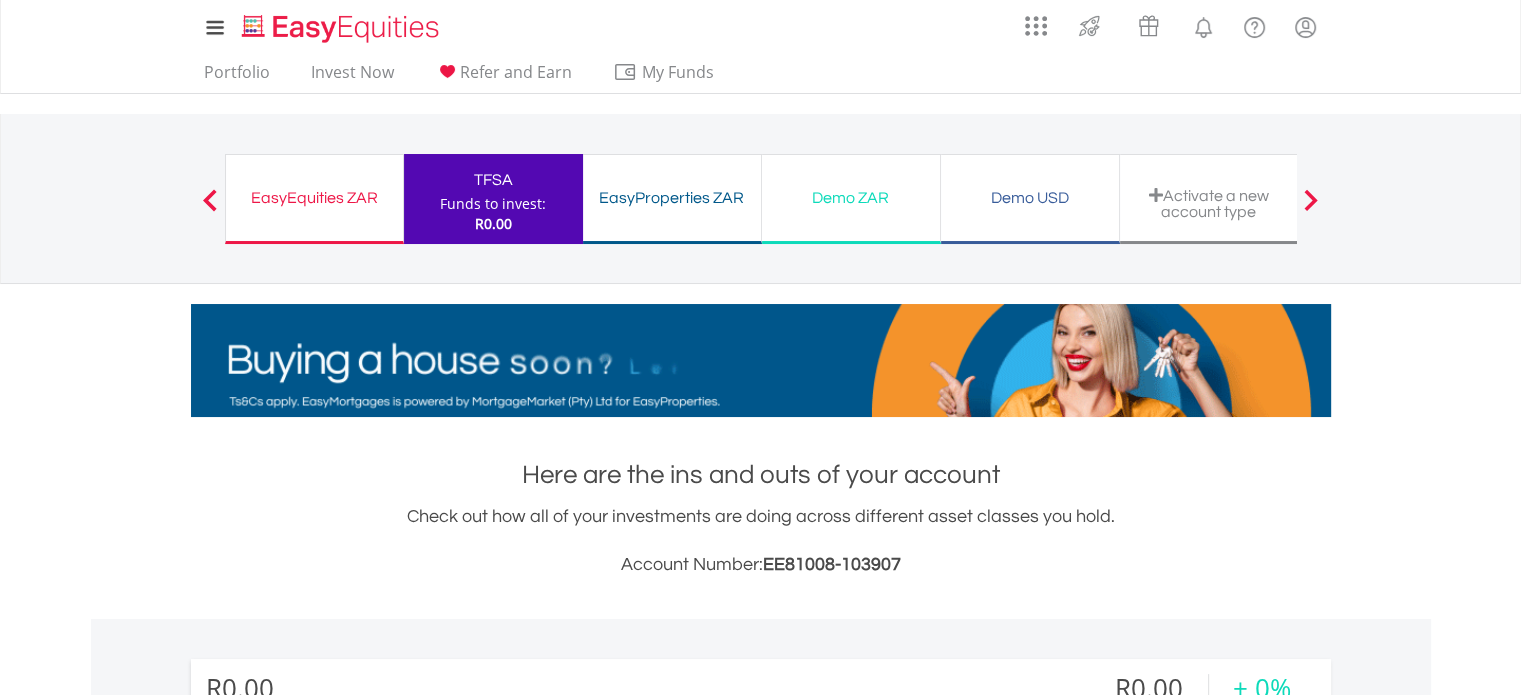 click on "EasyProperties ZAR
Funds to invest:
R0.00" at bounding box center (672, 199) 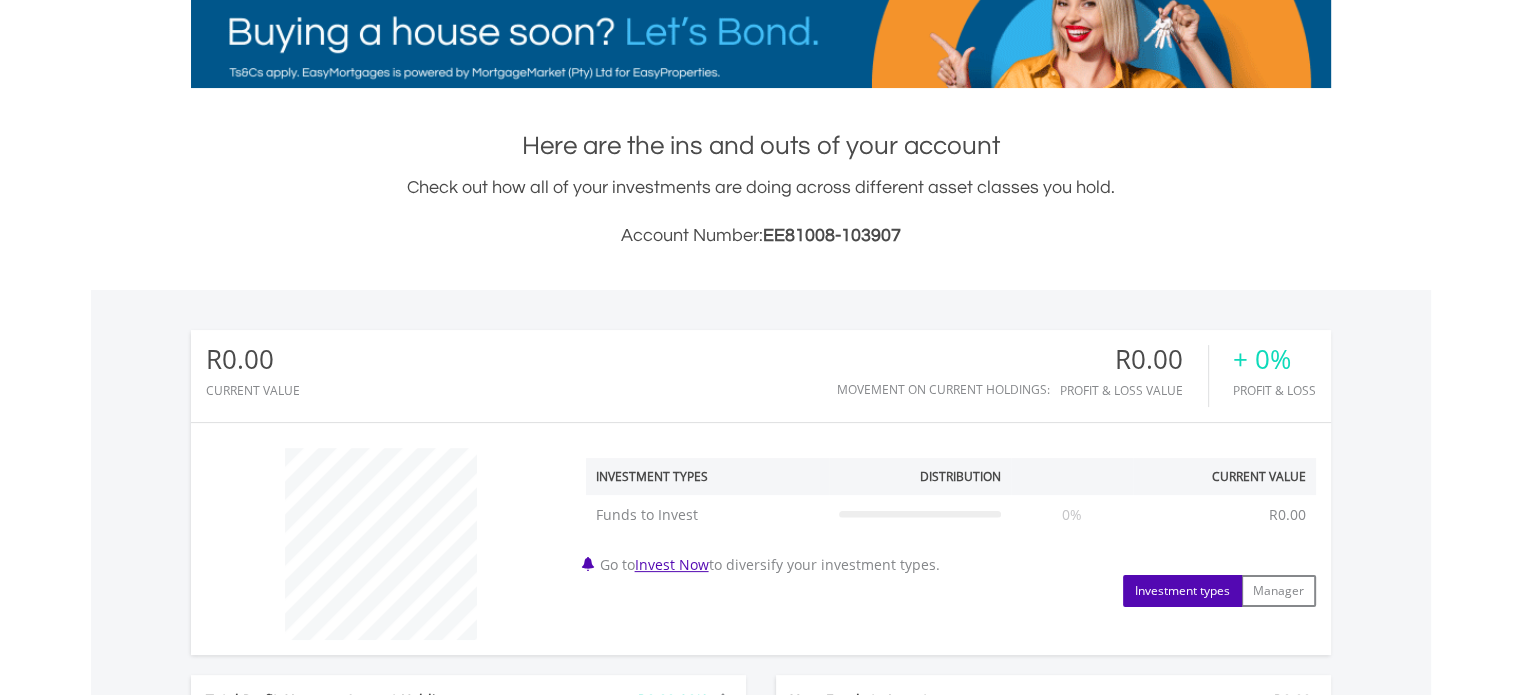 scroll, scrollTop: 0, scrollLeft: 0, axis: both 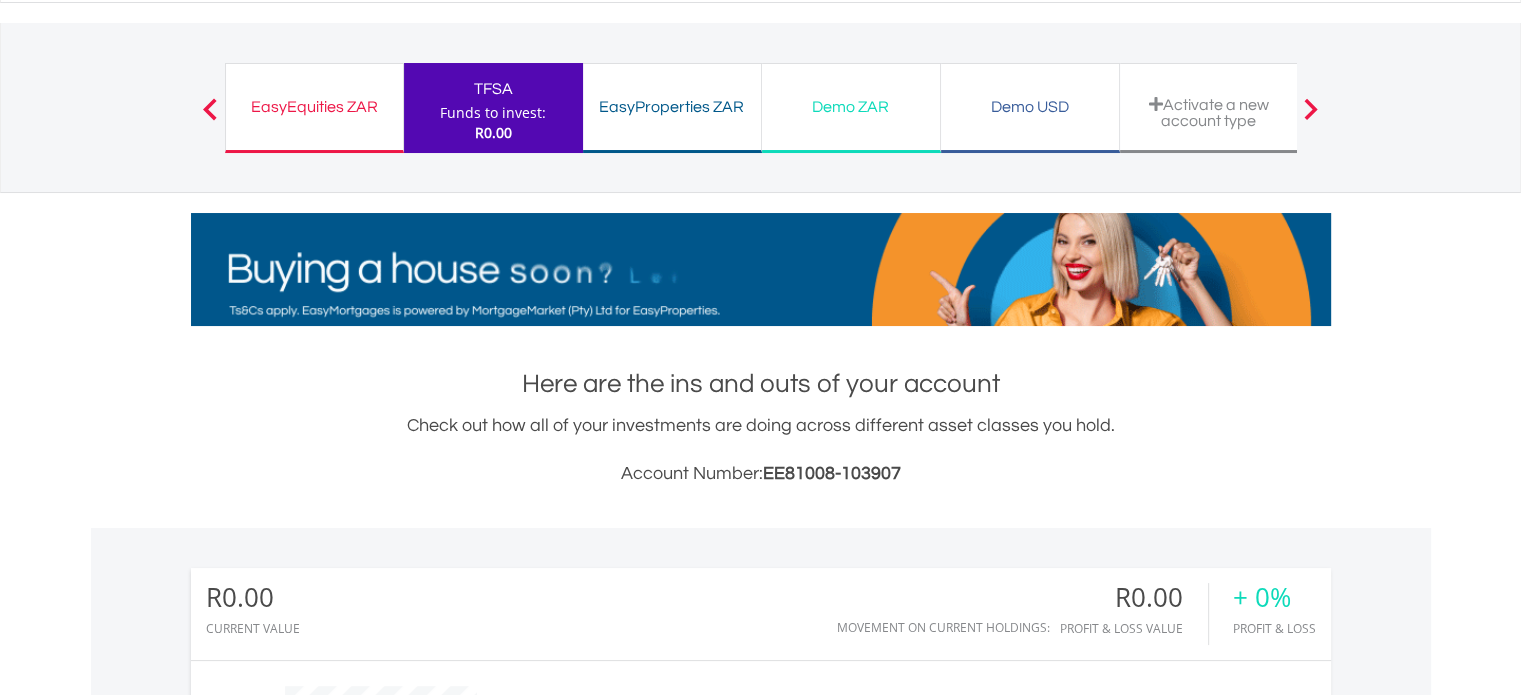 click on "EasyEquities ZAR" at bounding box center (314, 107) 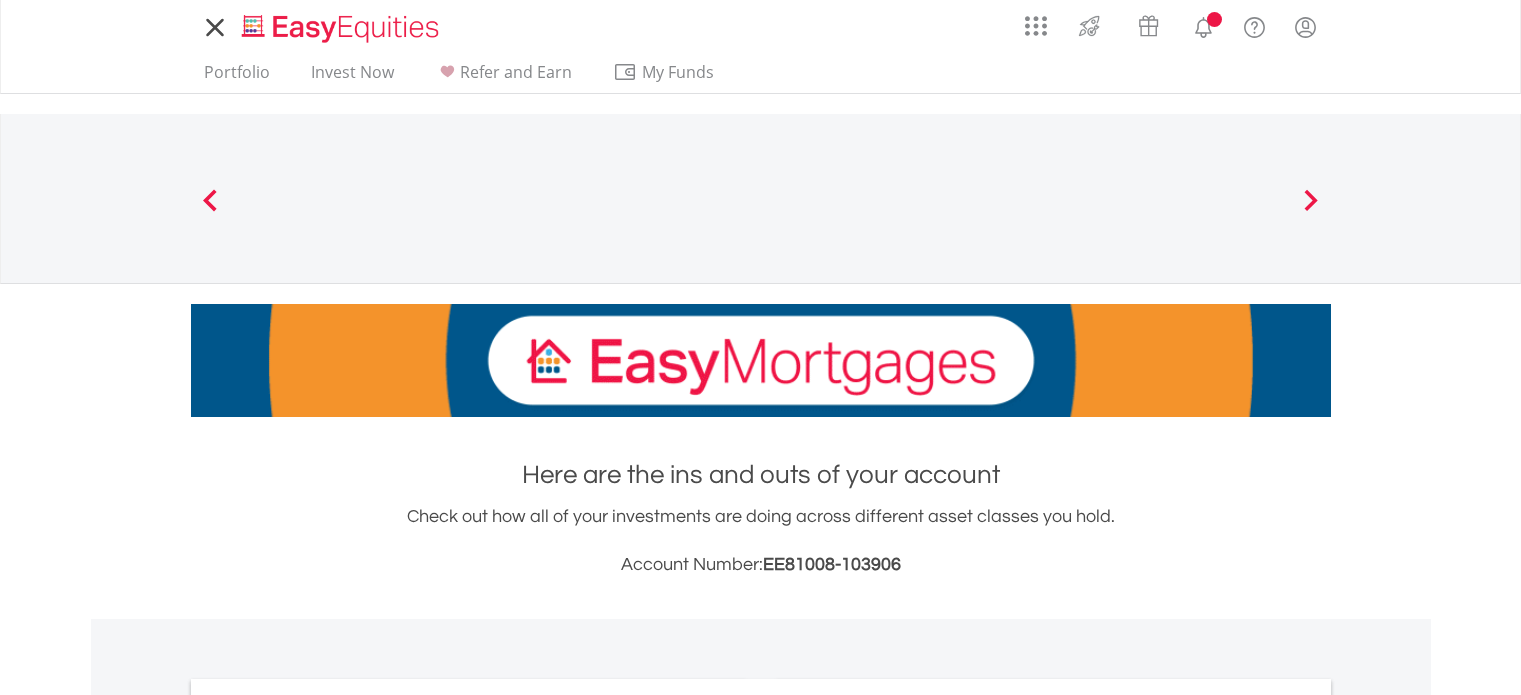 scroll, scrollTop: 0, scrollLeft: 0, axis: both 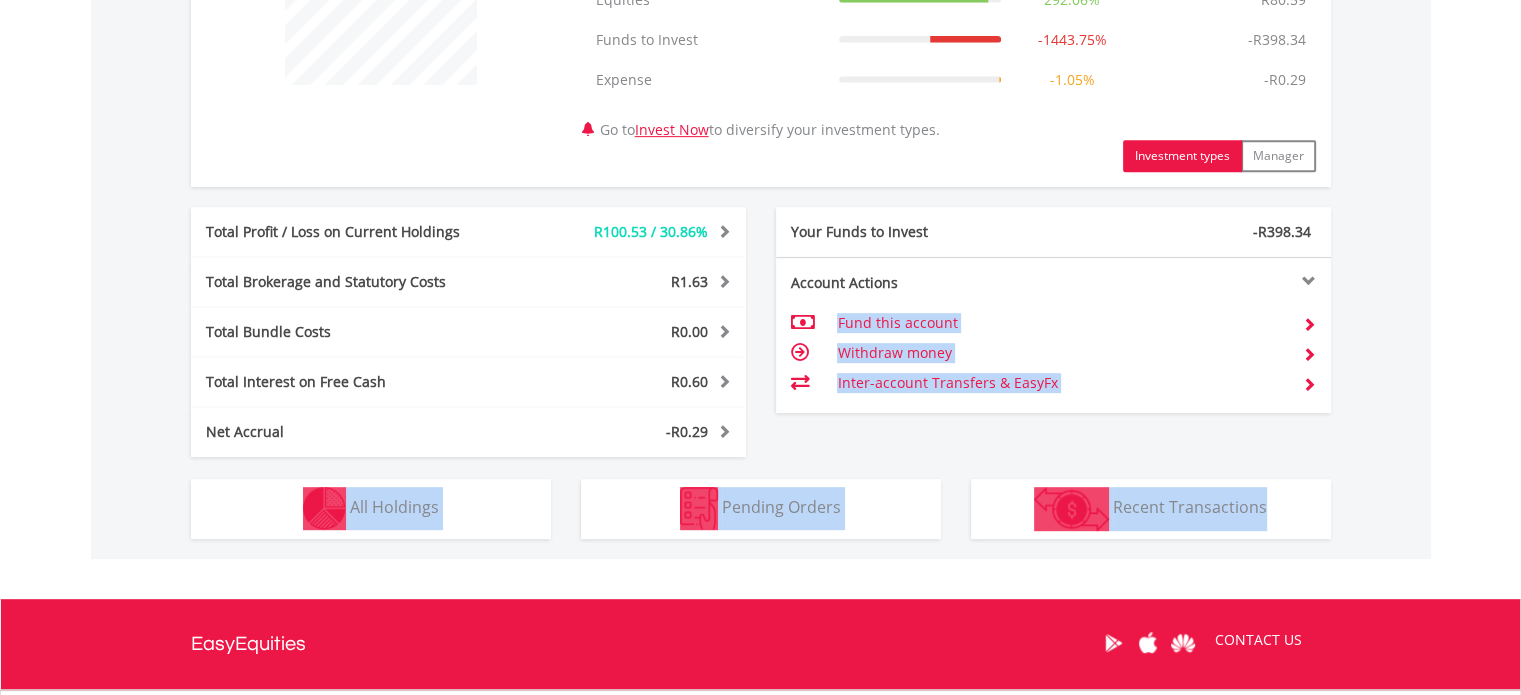 drag, startPoint x: 1514, startPoint y: 531, endPoint x: 1501, endPoint y: 407, distance: 124.67959 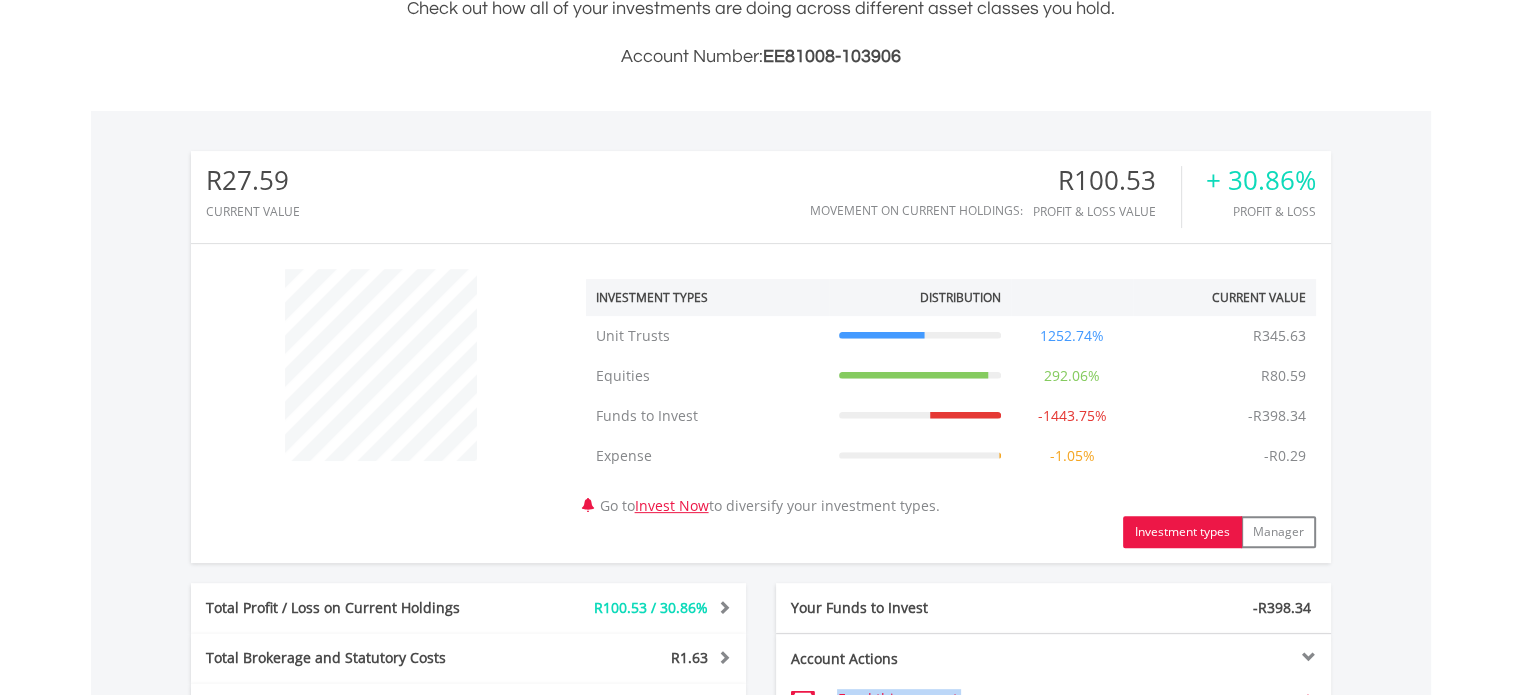 scroll, scrollTop: 488, scrollLeft: 0, axis: vertical 